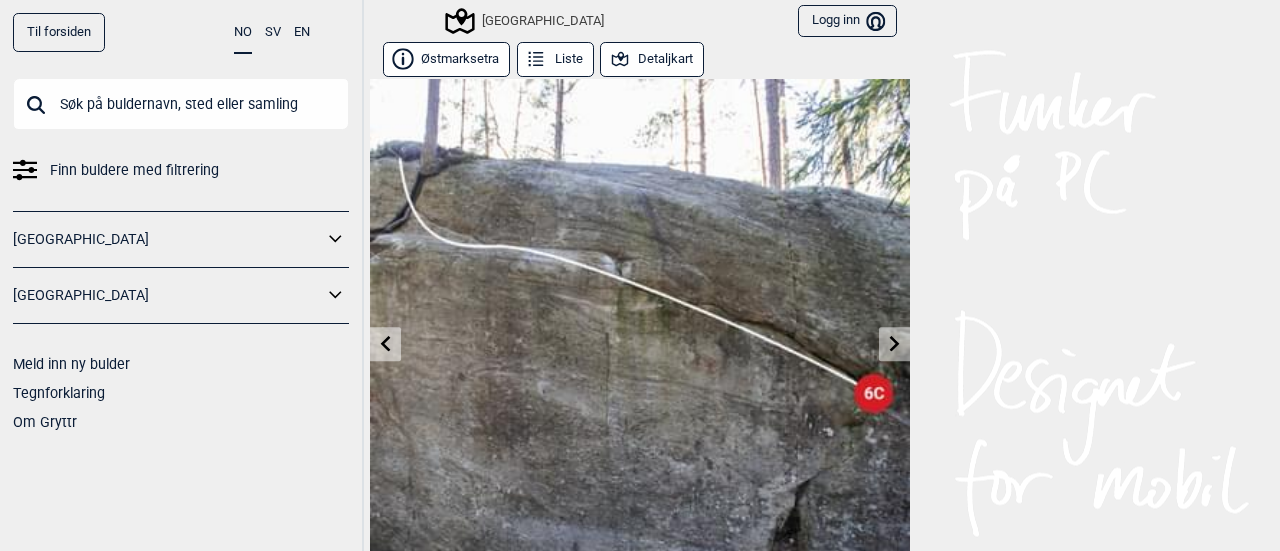 scroll, scrollTop: 0, scrollLeft: 0, axis: both 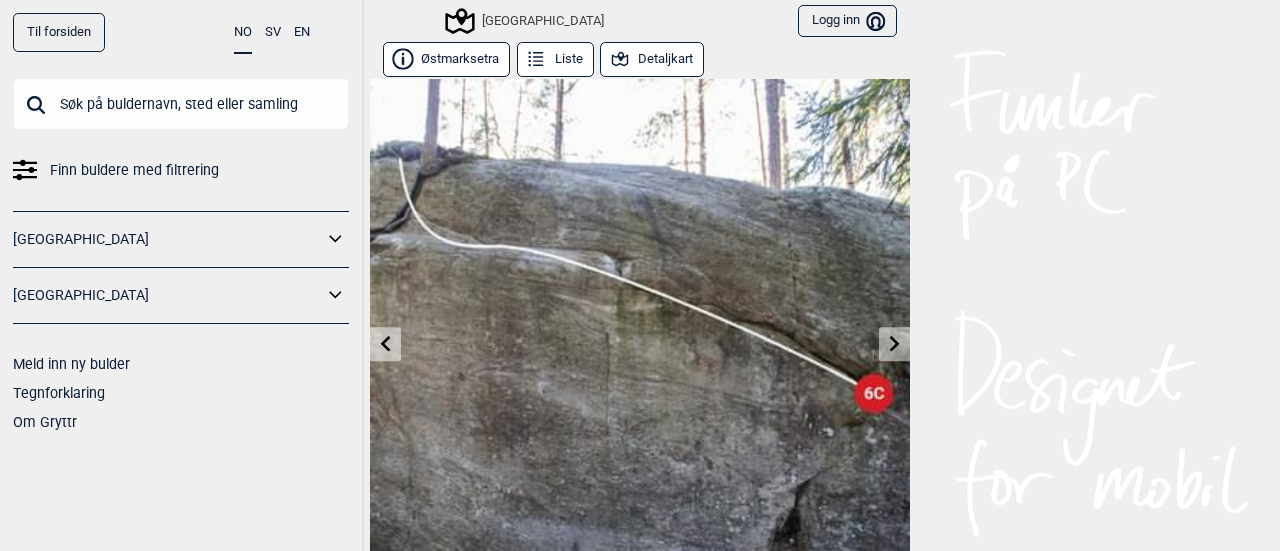 click on "Østmarksetra" at bounding box center (446, 59) 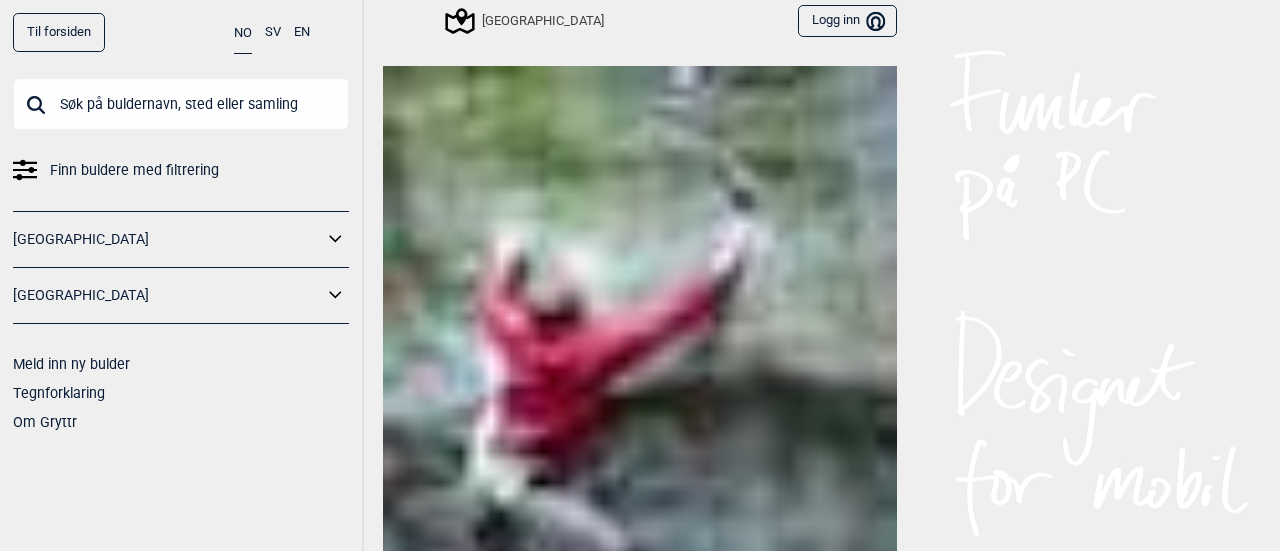 scroll, scrollTop: 329, scrollLeft: 0, axis: vertical 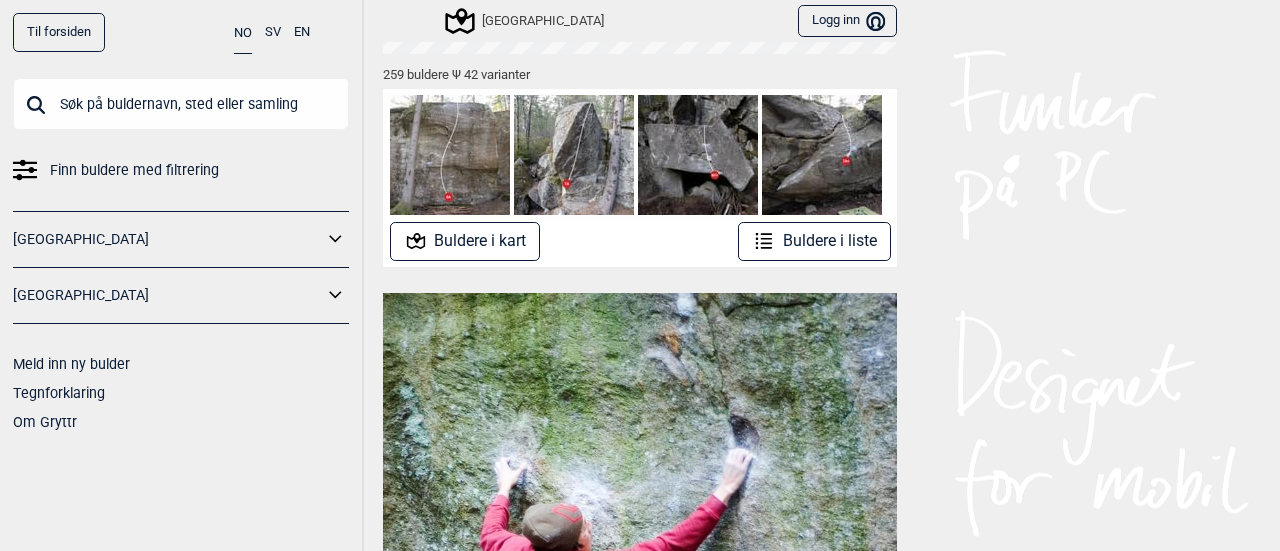 click on "Logg inn Bruker" at bounding box center [847, 21] 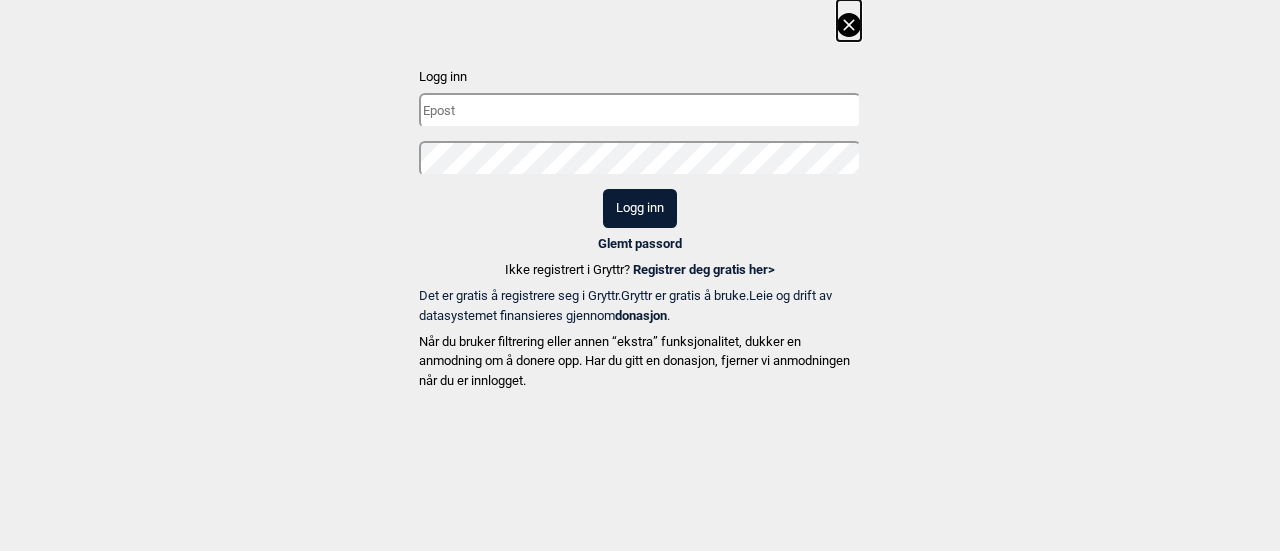 type 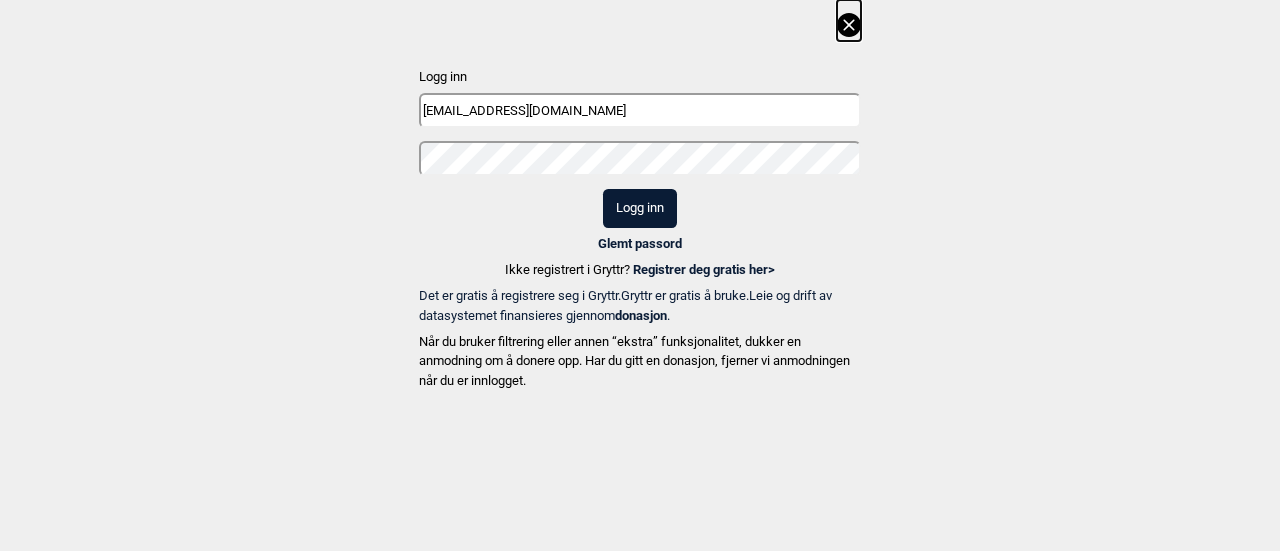 click on "Logg inn" at bounding box center [640, 208] 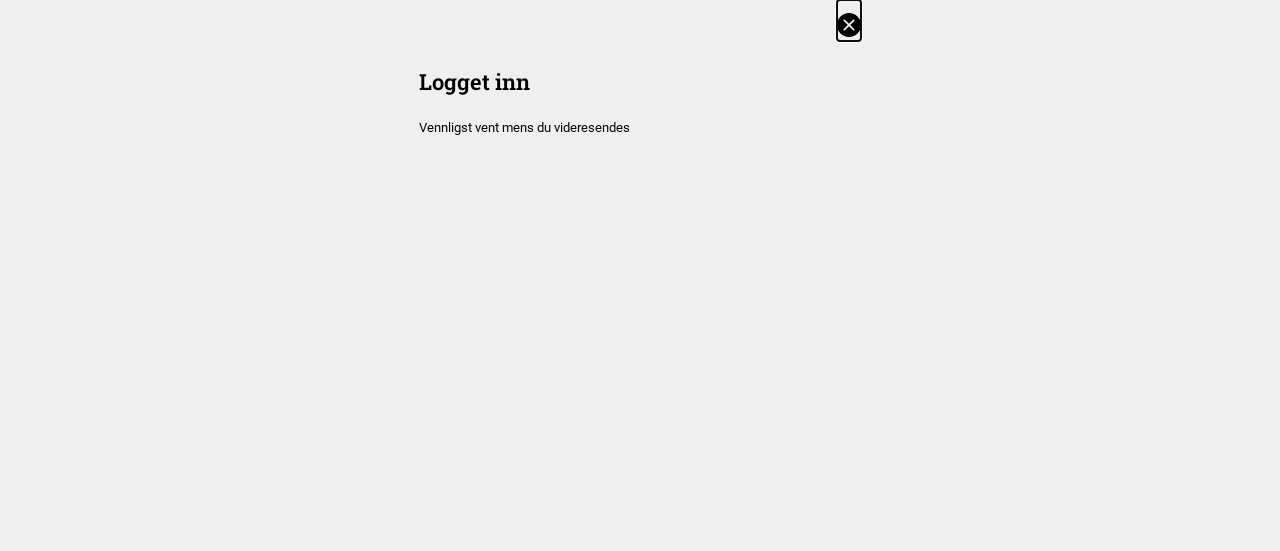 scroll, scrollTop: 330, scrollLeft: 0, axis: vertical 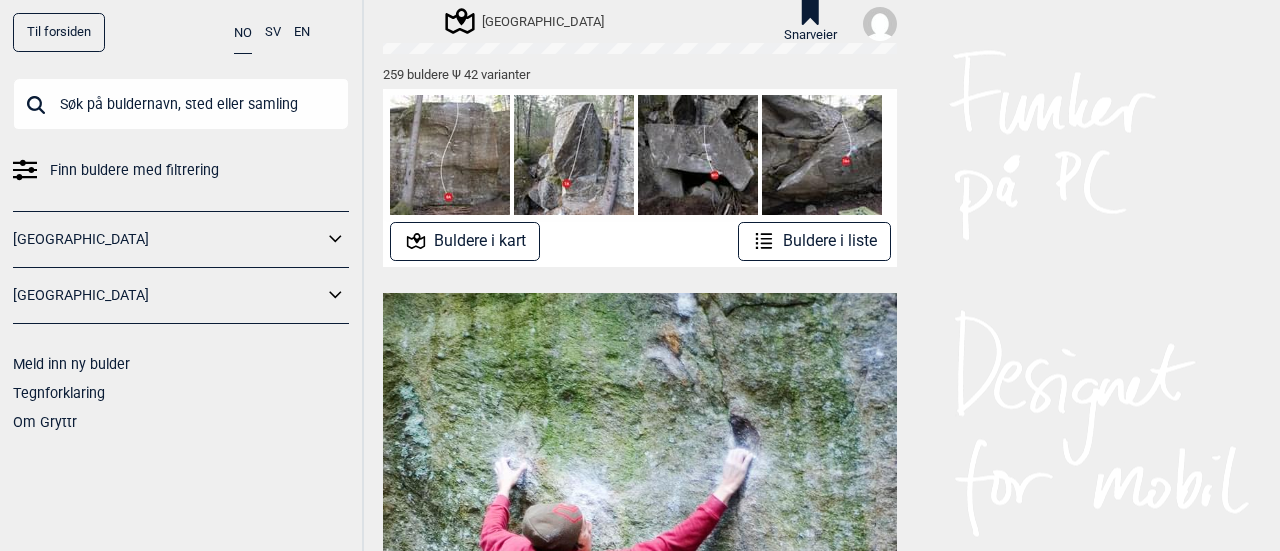 click on "Buldere i kart" at bounding box center (465, 241) 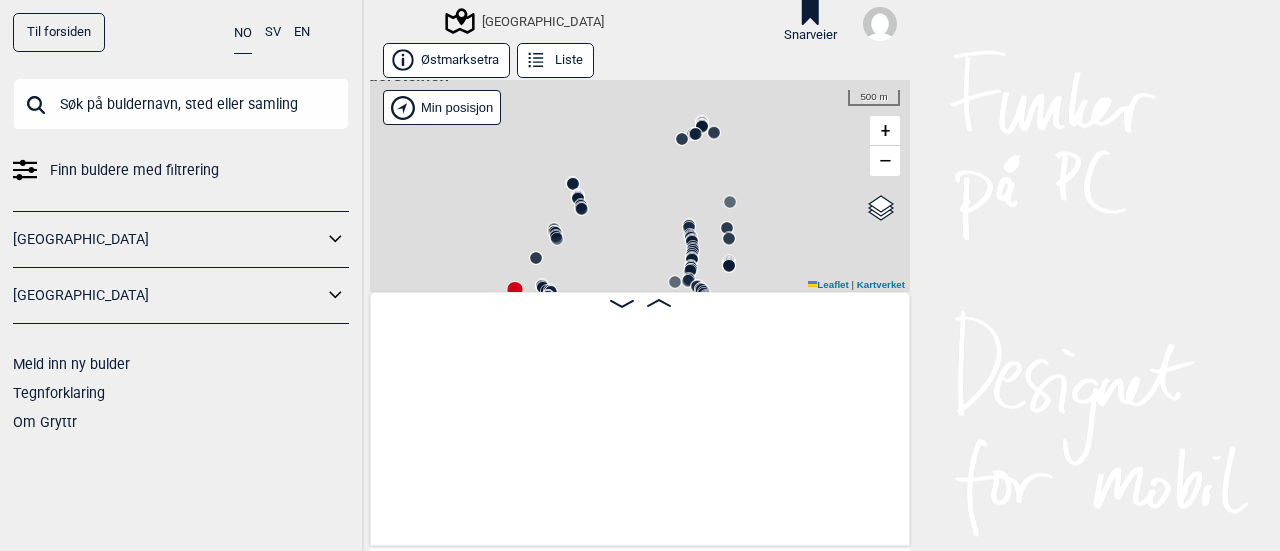 scroll, scrollTop: 0, scrollLeft: 156, axis: horizontal 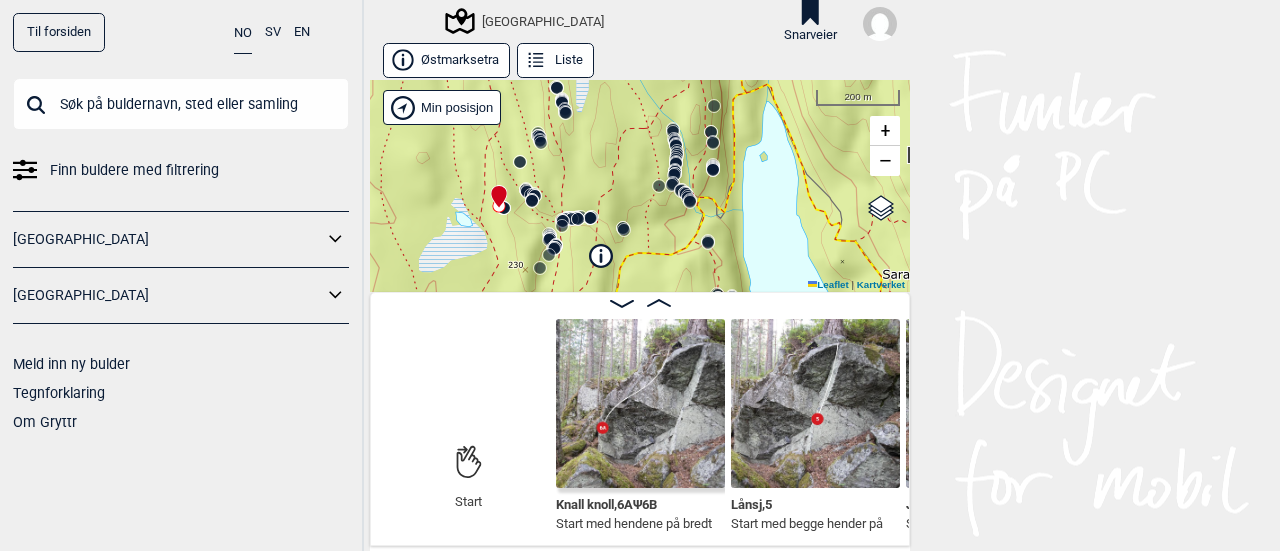 drag, startPoint x: 652, startPoint y: 238, endPoint x: 636, endPoint y: 142, distance: 97.3242 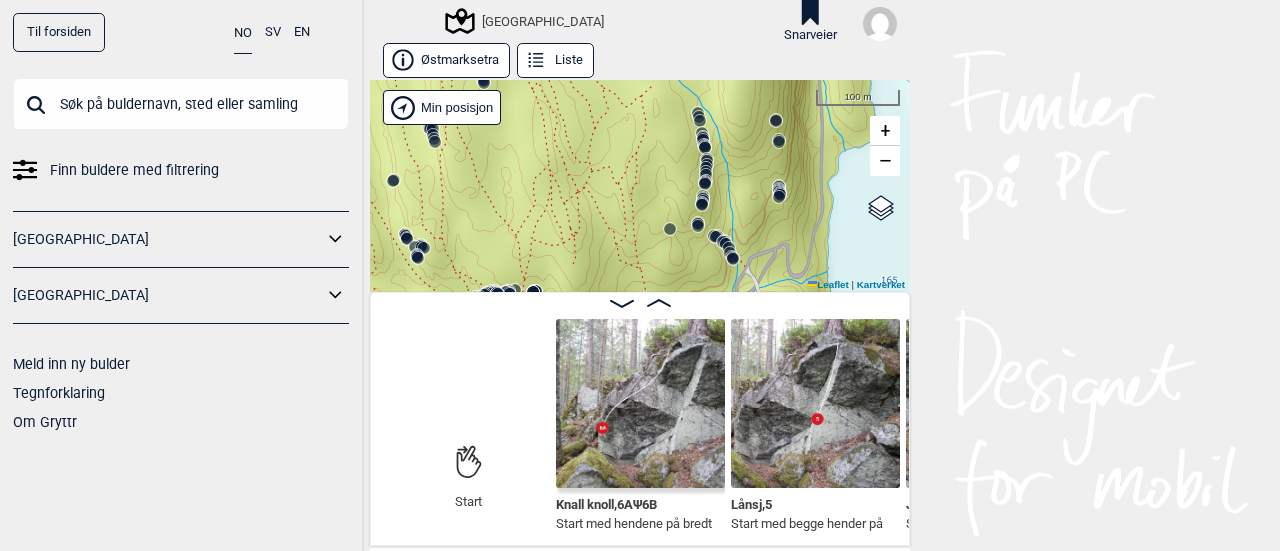 click on "Speidersteinen Barnehageveggen Cowboyveggen Bølerveggen [GEOGRAPHIC_DATA]" at bounding box center (640, 186) 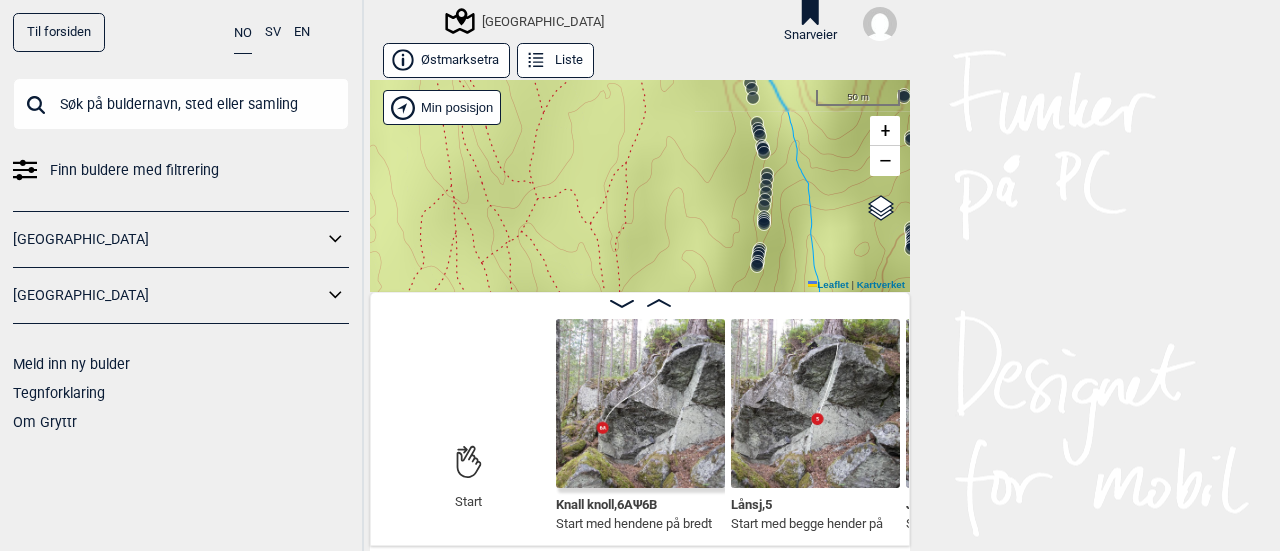 drag, startPoint x: 712, startPoint y: 130, endPoint x: 696, endPoint y: 222, distance: 93.38094 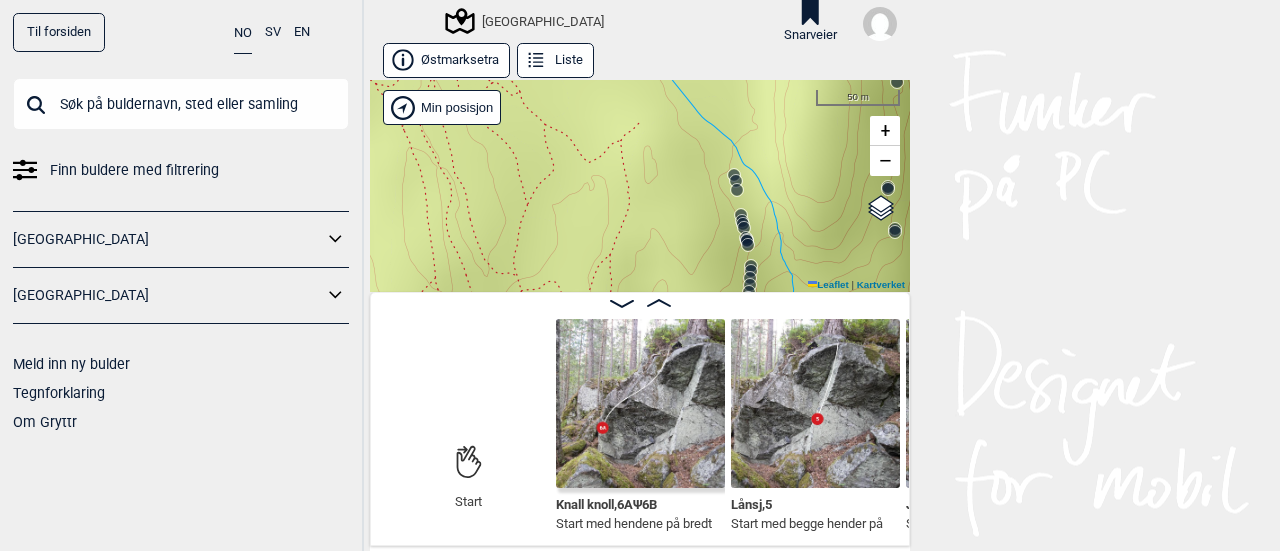 click 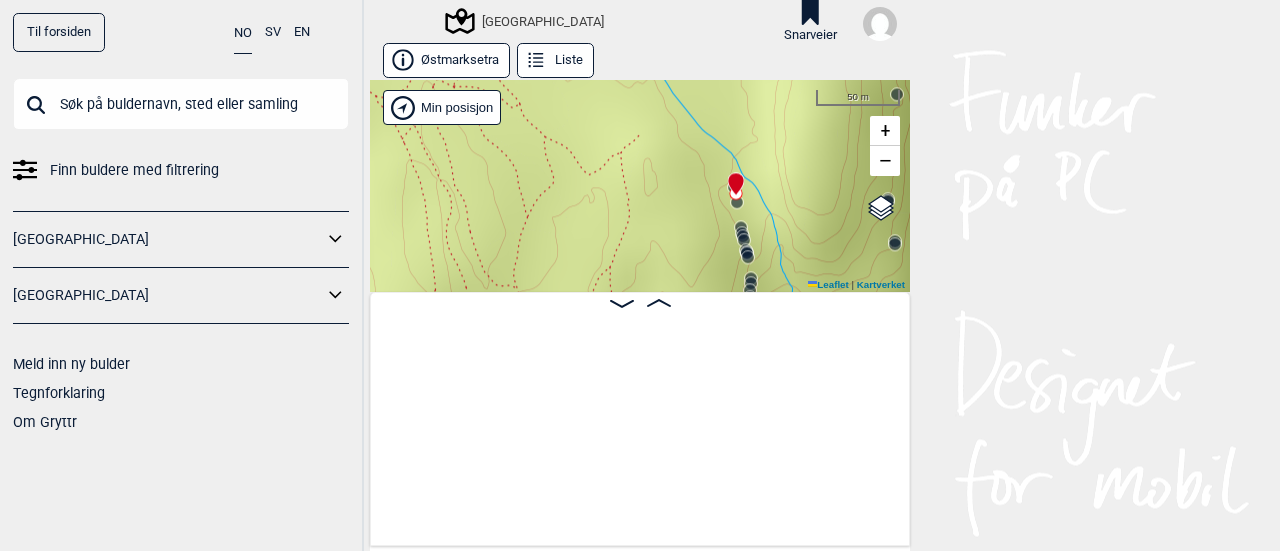 scroll, scrollTop: 0, scrollLeft: 20804, axis: horizontal 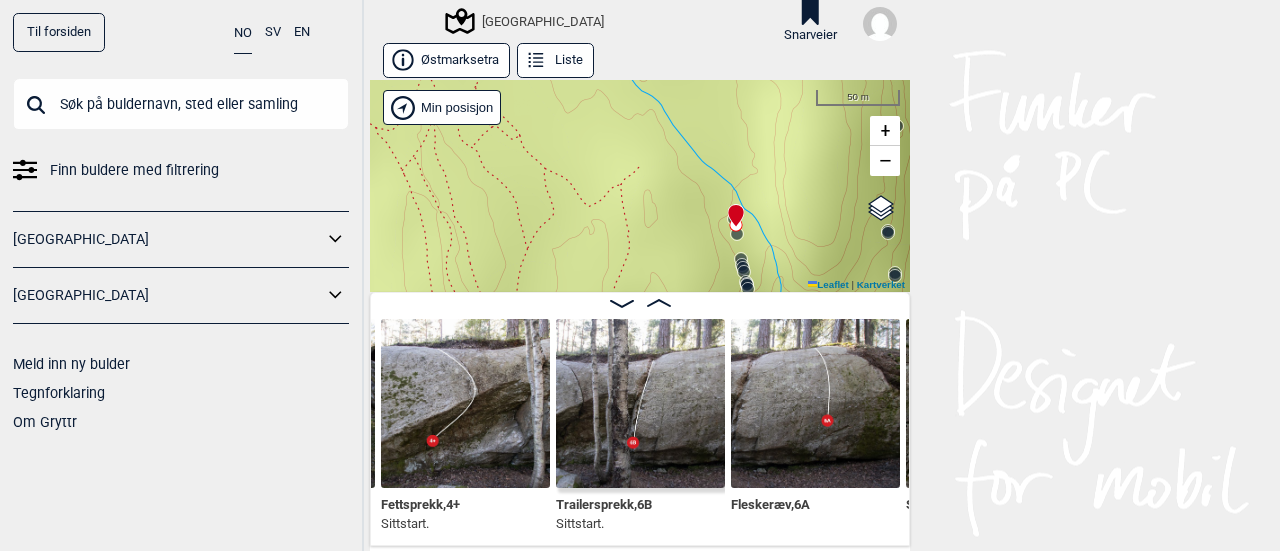 click at bounding box center (465, 403) 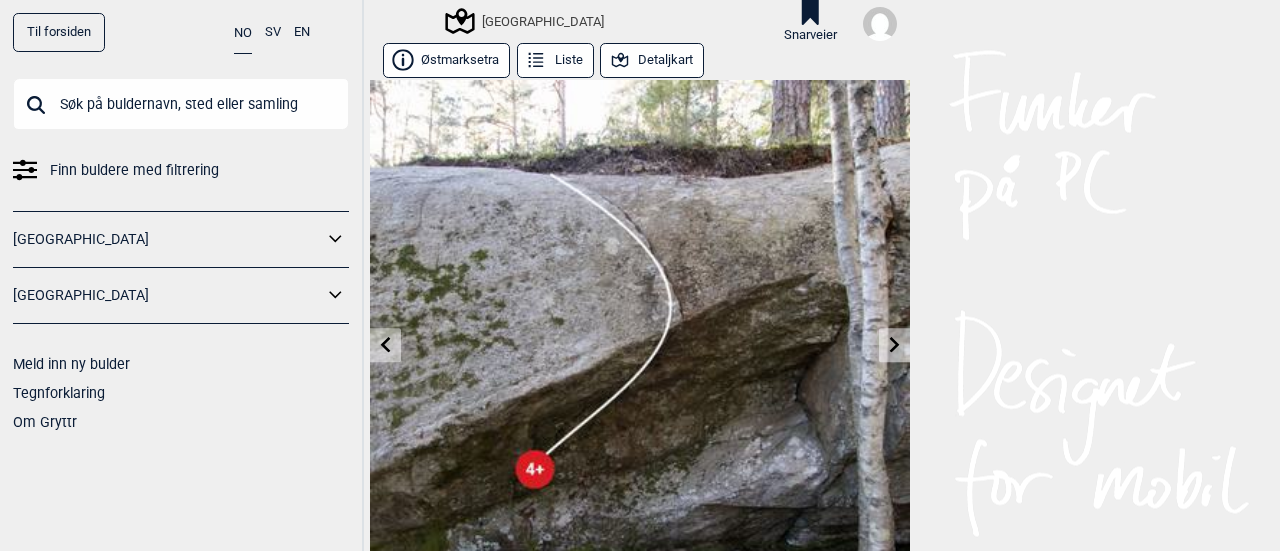 click 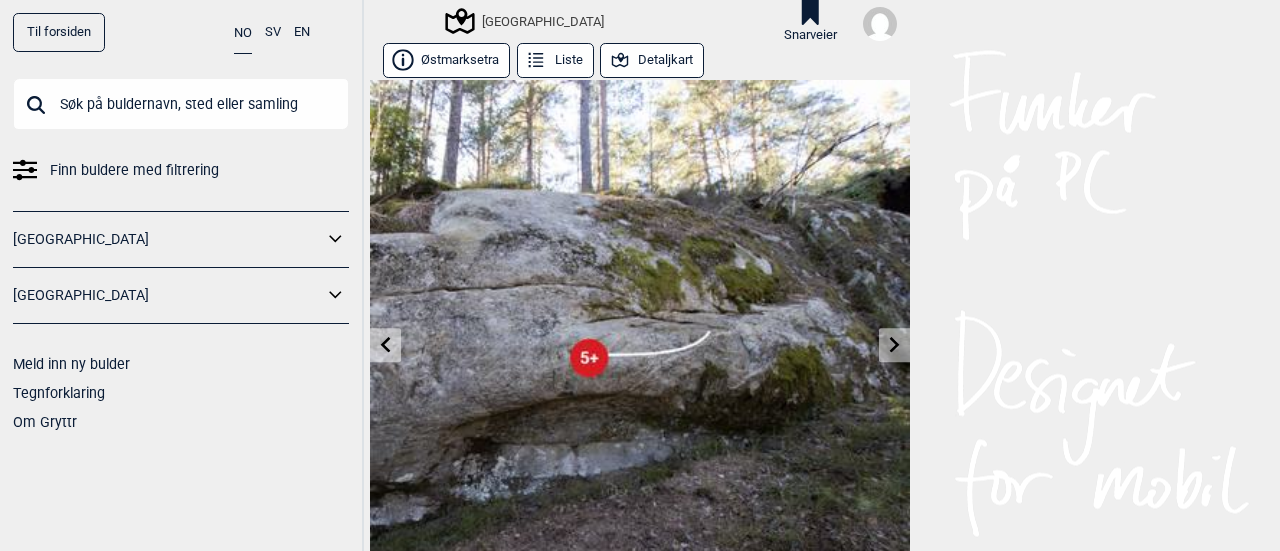 click 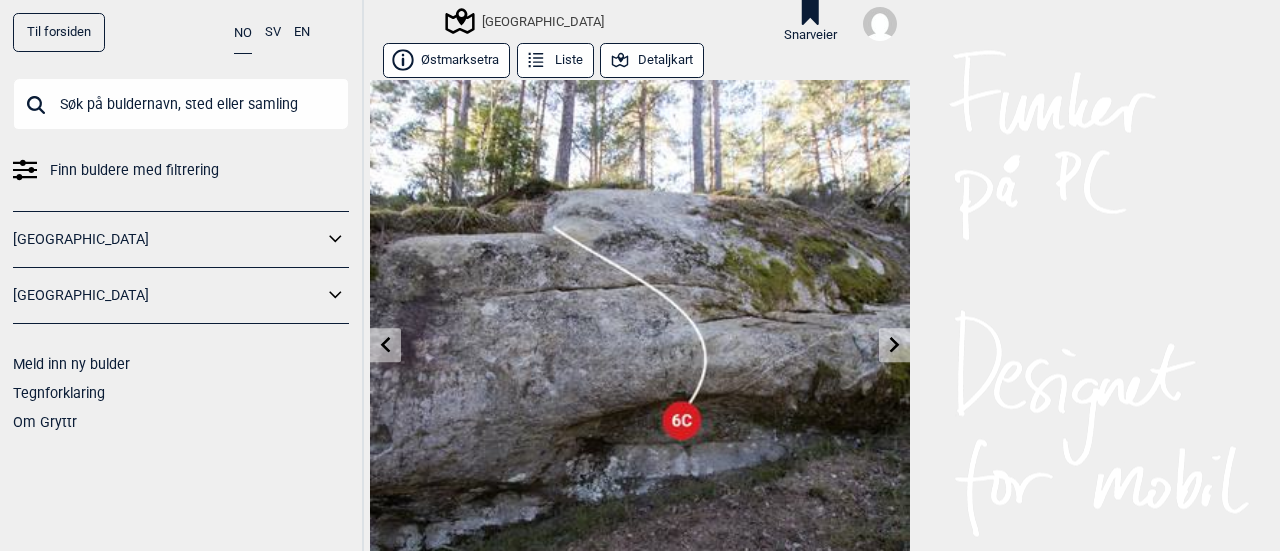 click 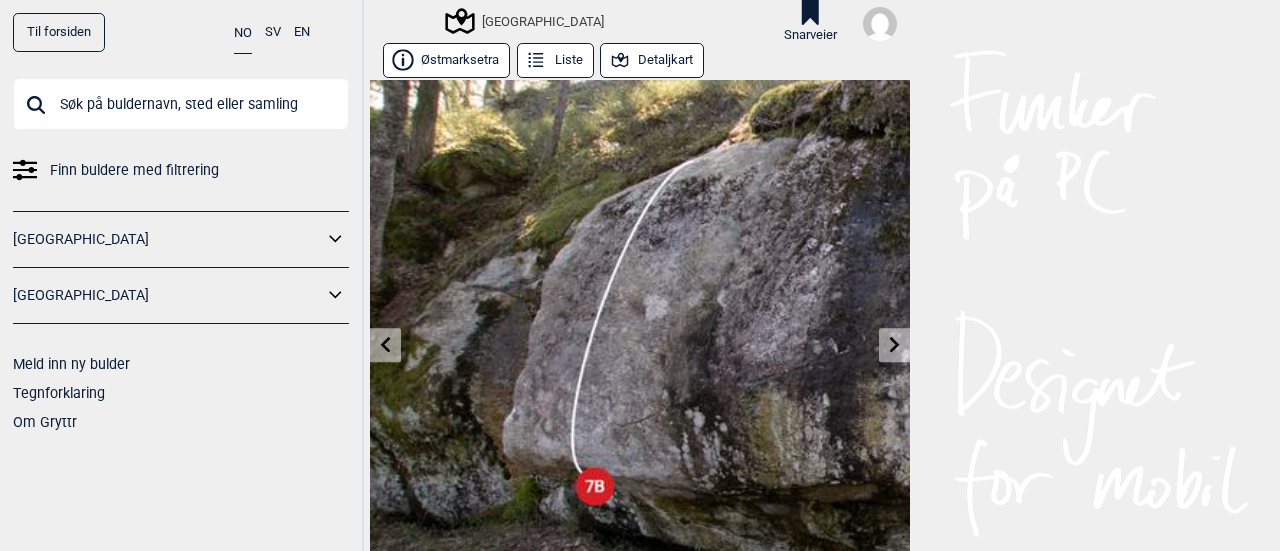 click on "Detaljkart" at bounding box center [652, 60] 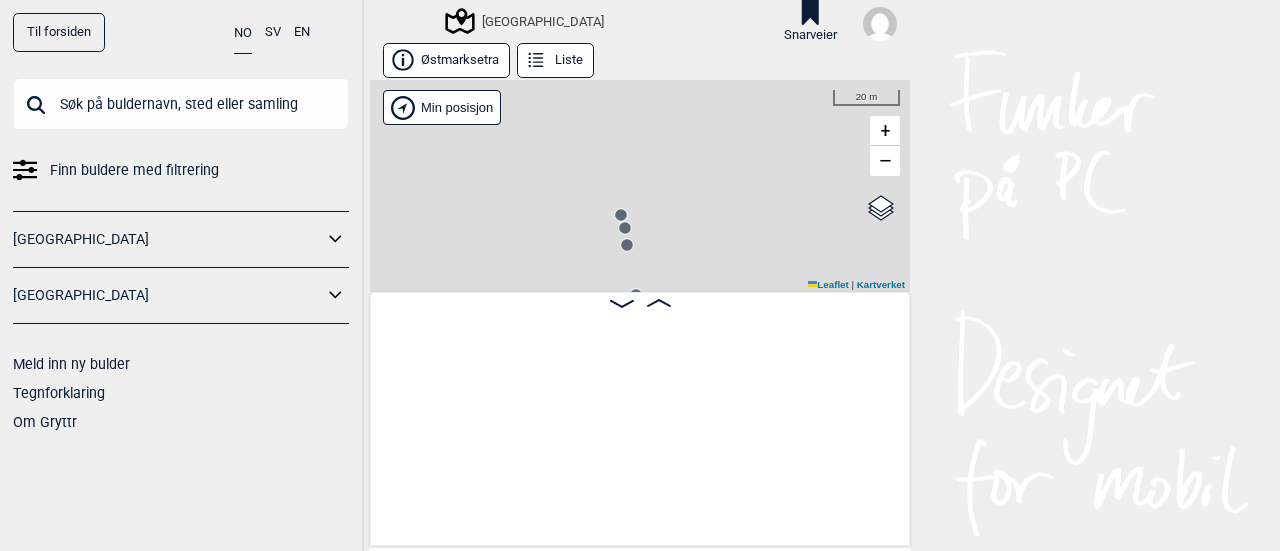 scroll, scrollTop: 0, scrollLeft: 20110, axis: horizontal 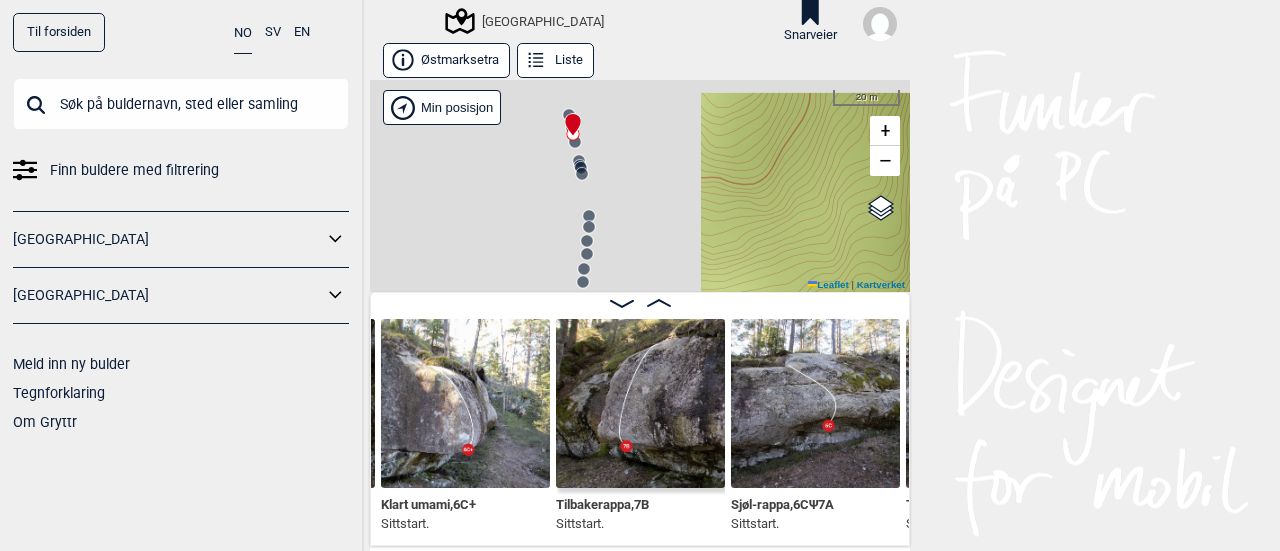 drag, startPoint x: 680, startPoint y: 226, endPoint x: 613, endPoint y: 46, distance: 192.0651 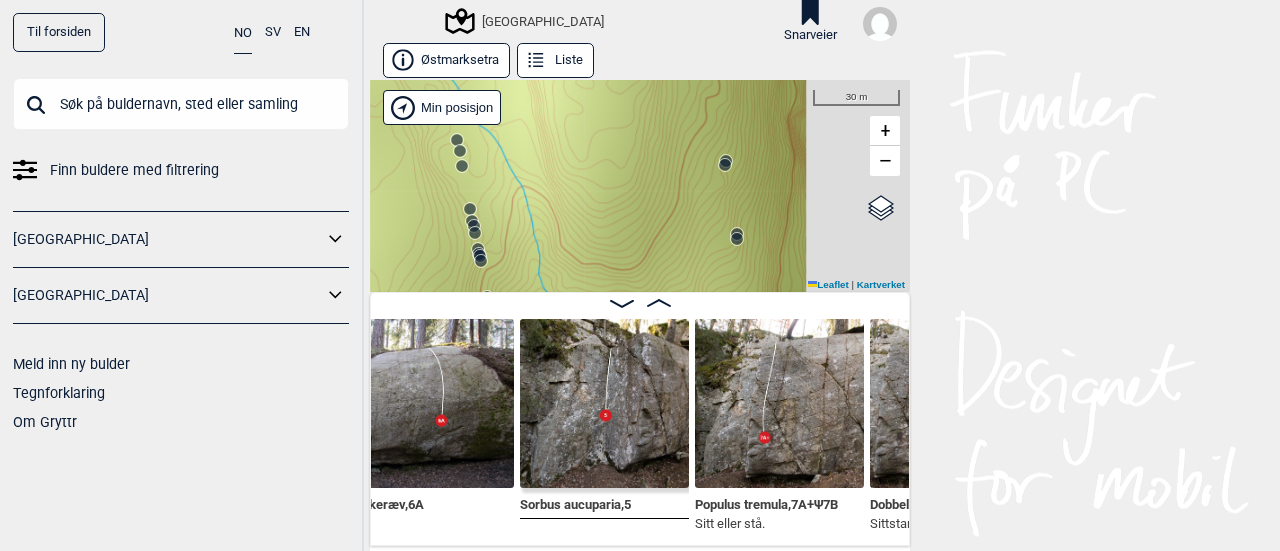 scroll, scrollTop: 0, scrollLeft: 21353, axis: horizontal 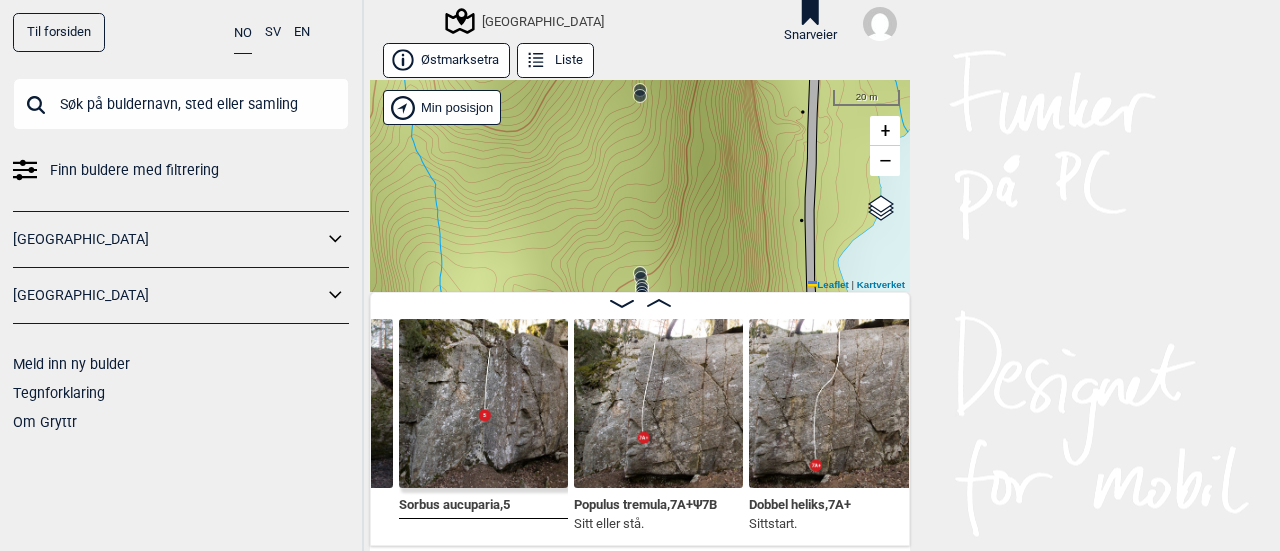 click on "Fleskeræv ,  6A" at bounding box center [308, 418] 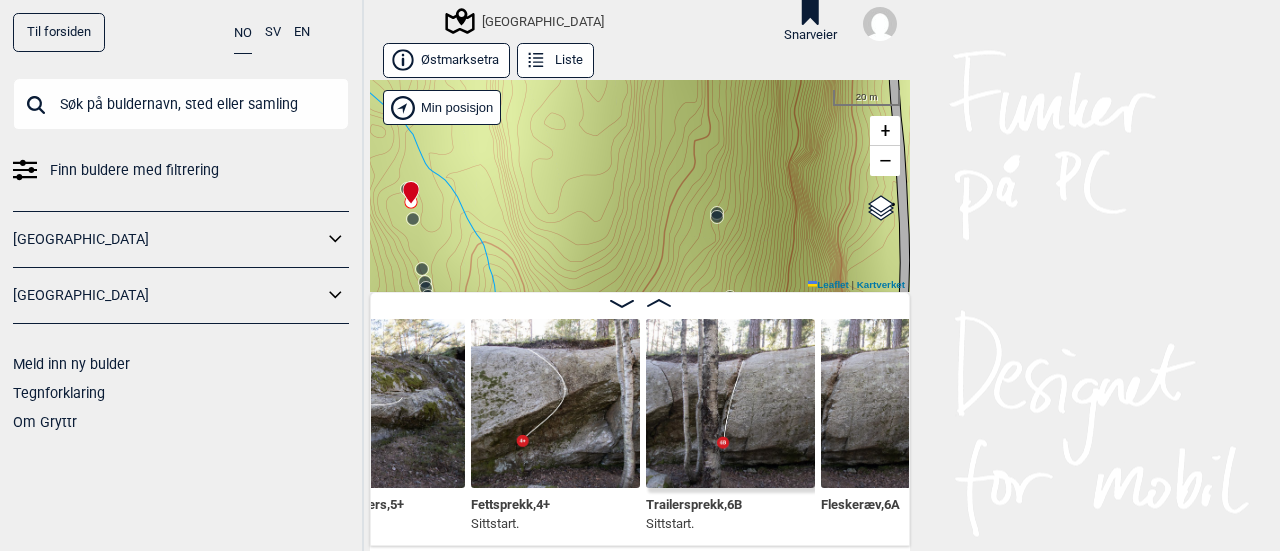 scroll, scrollTop: 0, scrollLeft: 20740, axis: horizontal 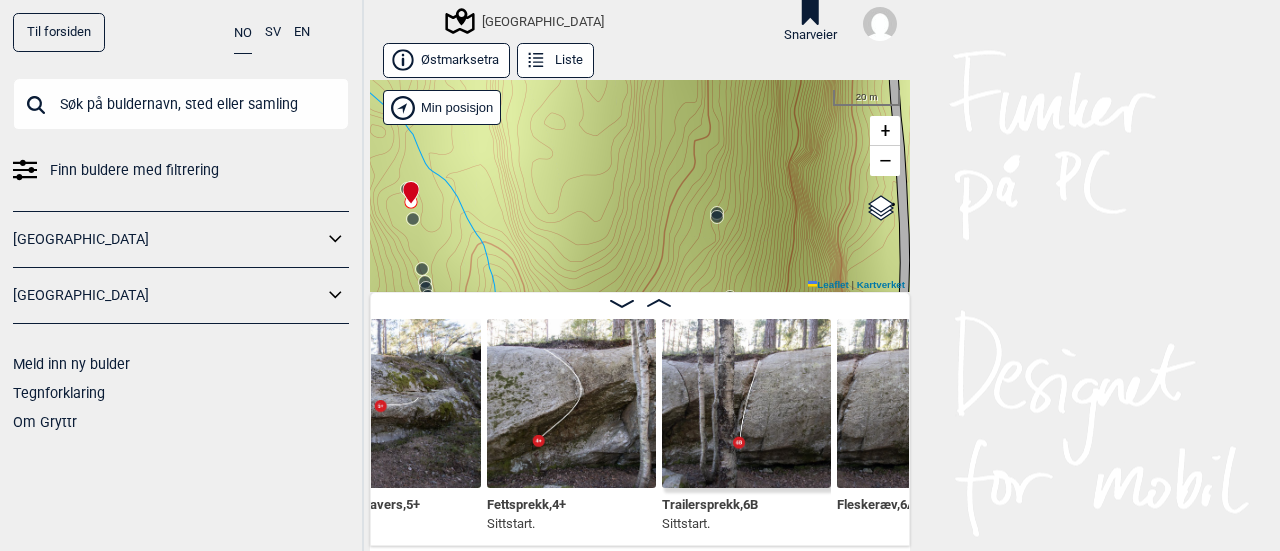 click at bounding box center [746, 403] 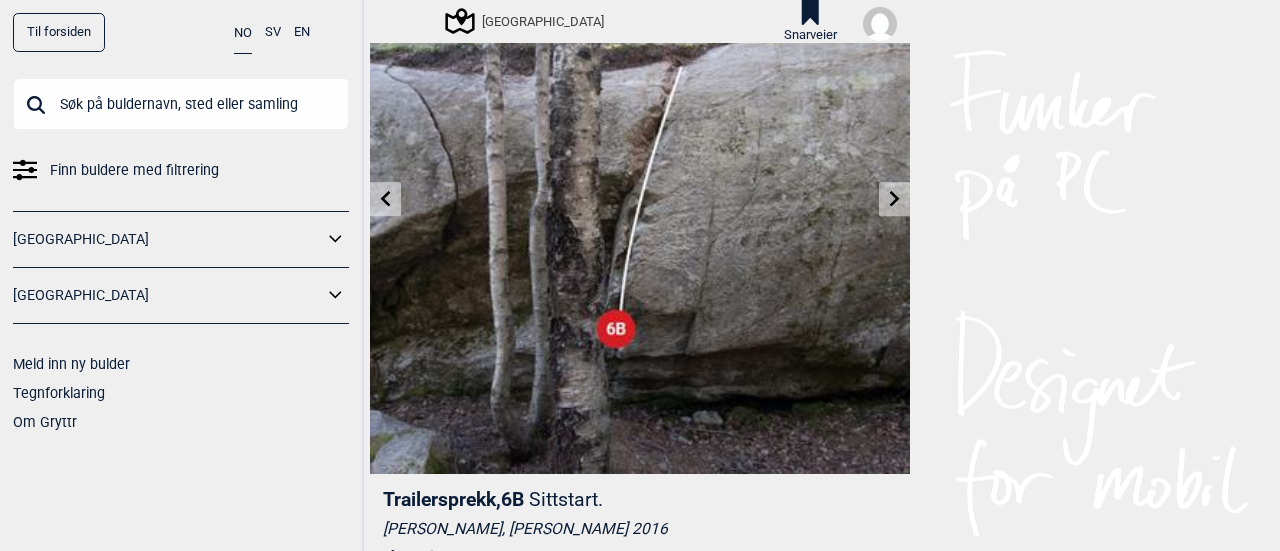 scroll, scrollTop: 0, scrollLeft: 0, axis: both 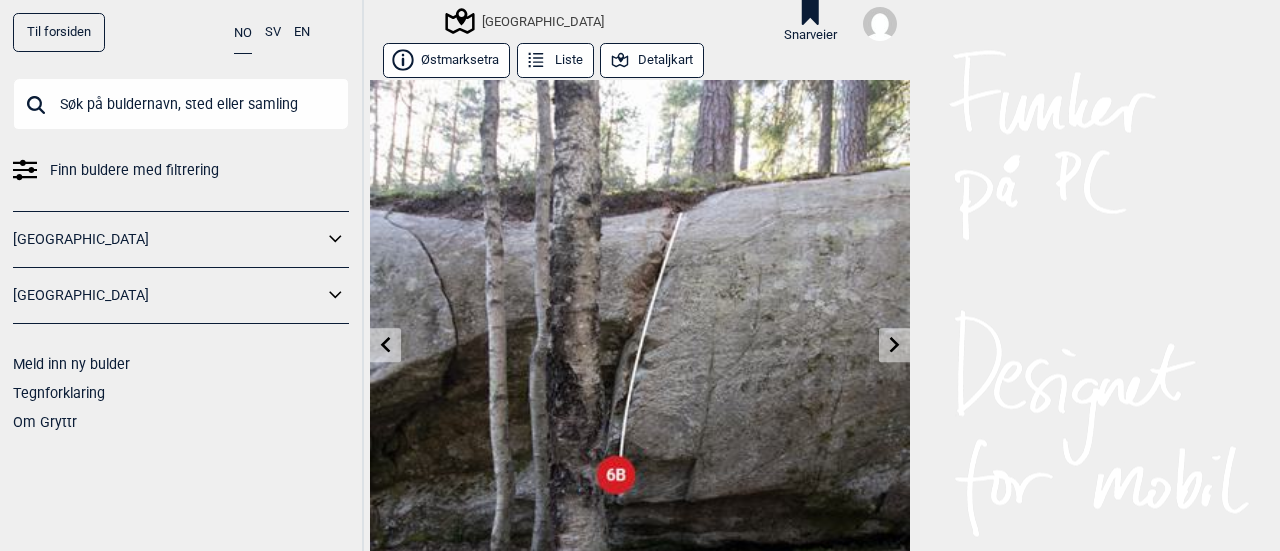 click on "Detaljkart" at bounding box center [652, 60] 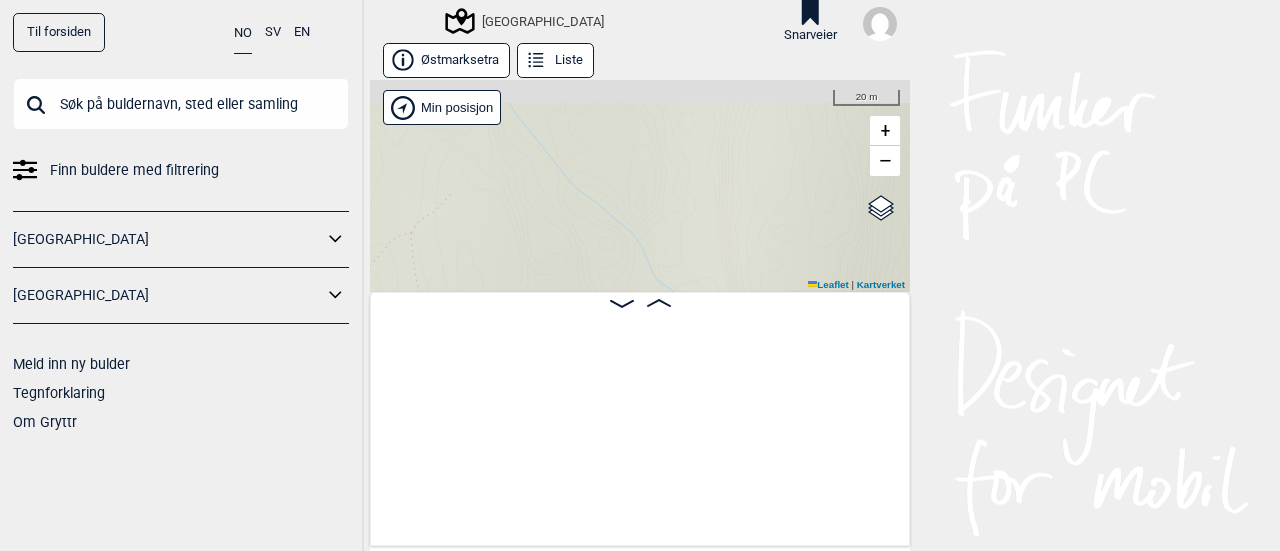 scroll, scrollTop: 0, scrollLeft: 20786, axis: horizontal 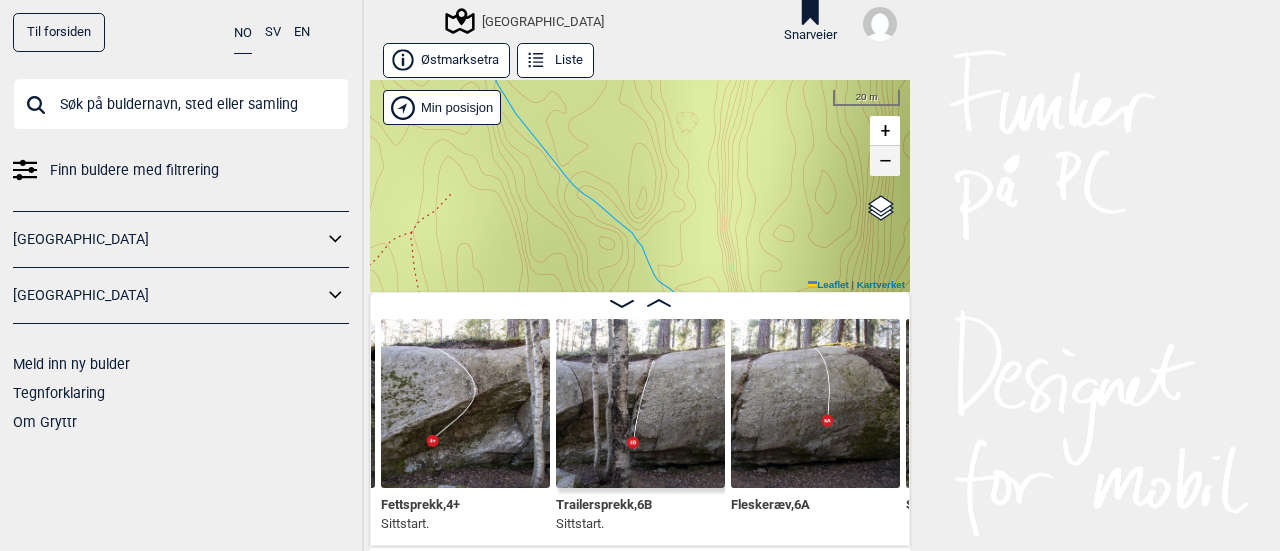 click on "−" at bounding box center (885, 161) 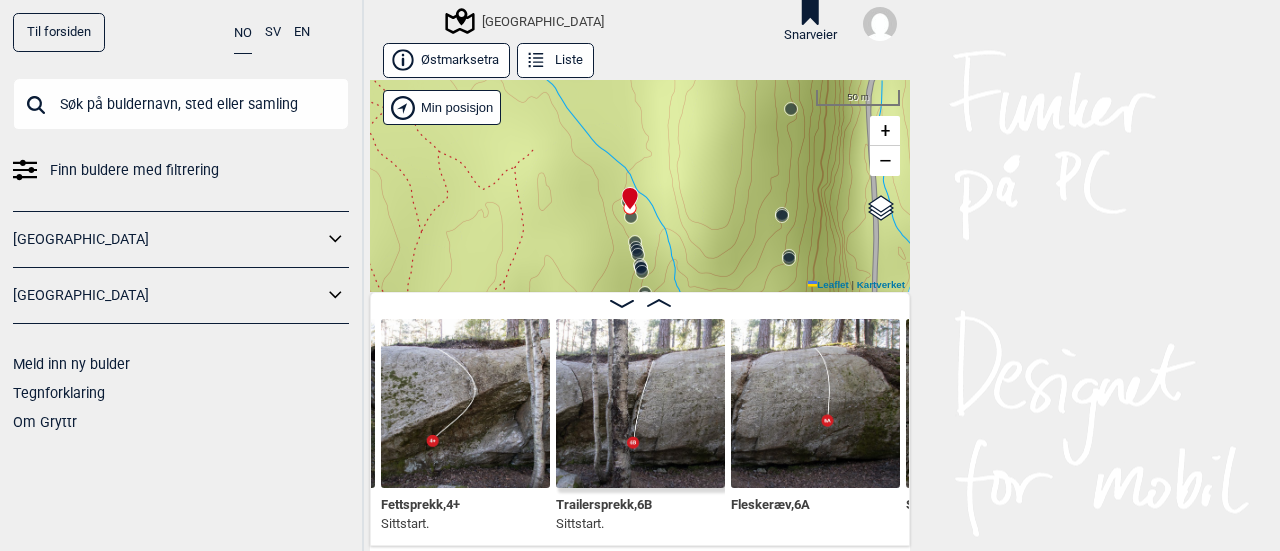 drag, startPoint x: 670, startPoint y: 219, endPoint x: 660, endPoint y: 113, distance: 106.47065 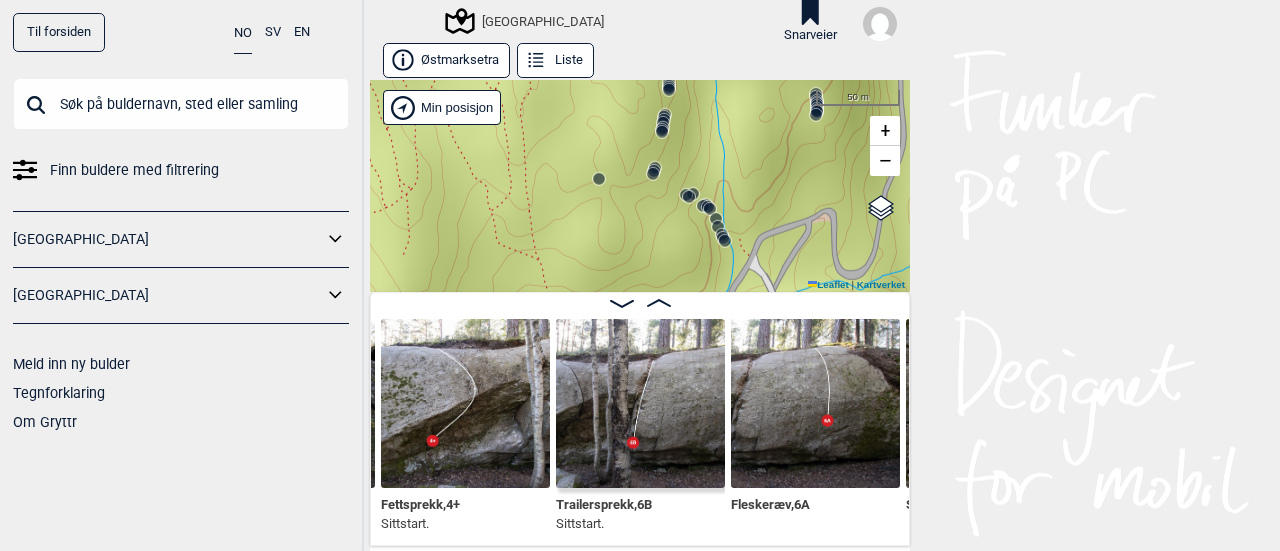 drag, startPoint x: 732, startPoint y: 191, endPoint x: 688, endPoint y: 71, distance: 127.81236 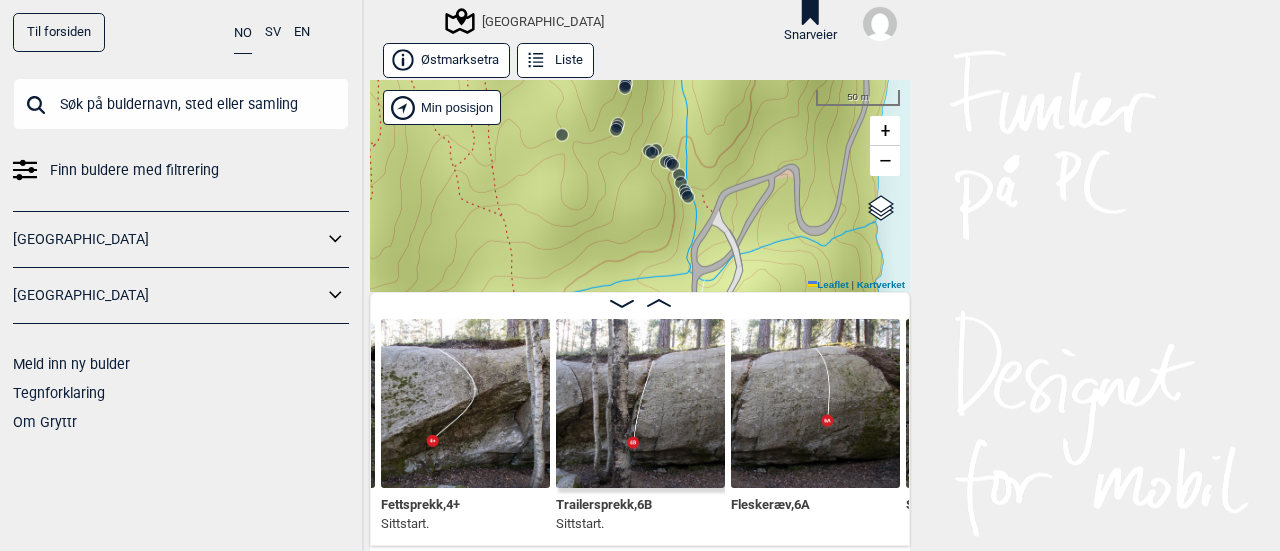 click on "Speidersteinen Barnehageveggen Cowboyveggen Bølerveggen [GEOGRAPHIC_DATA]" at bounding box center [640, 186] 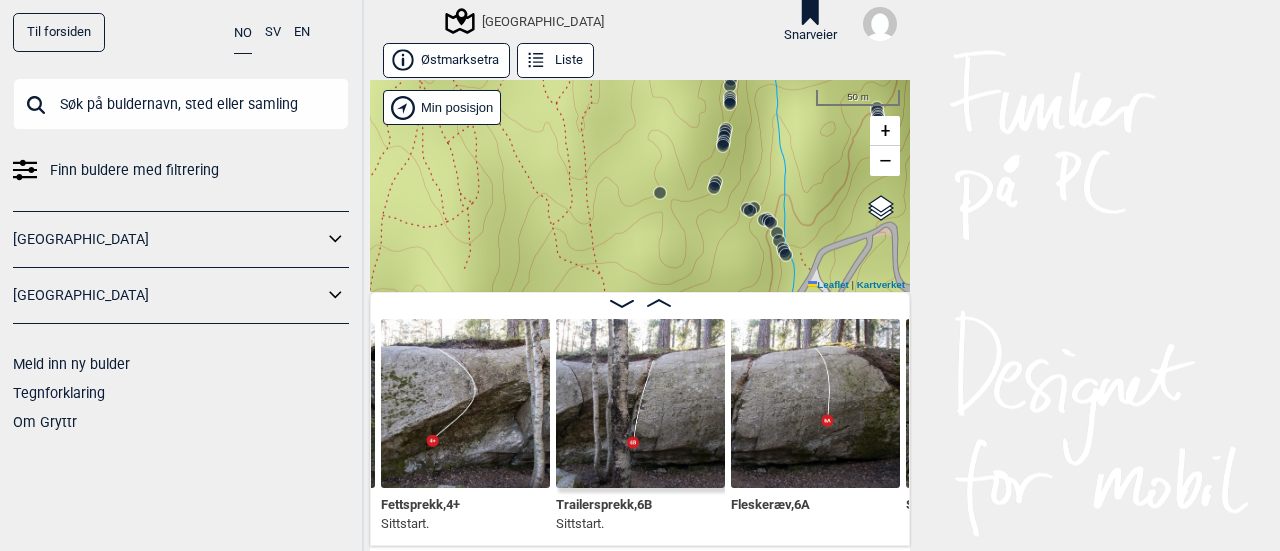 drag, startPoint x: 578, startPoint y: 187, endPoint x: 676, endPoint y: 245, distance: 113.87713 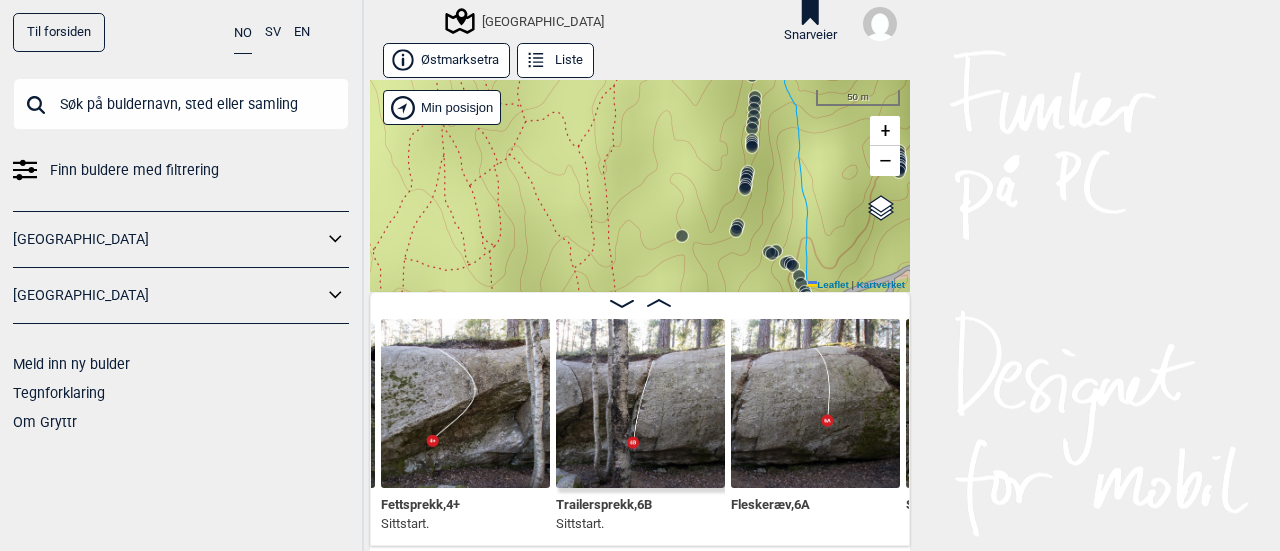 drag, startPoint x: 628, startPoint y: 139, endPoint x: 664, endPoint y: 205, distance: 75.17979 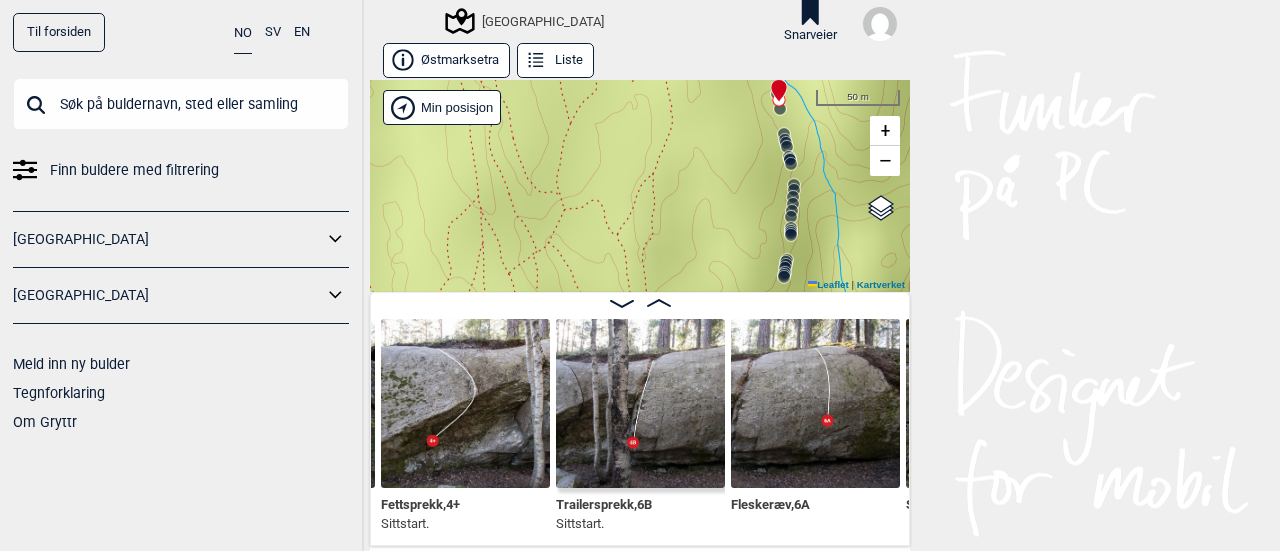 drag, startPoint x: 618, startPoint y: 128, endPoint x: 637, endPoint y: 180, distance: 55.362442 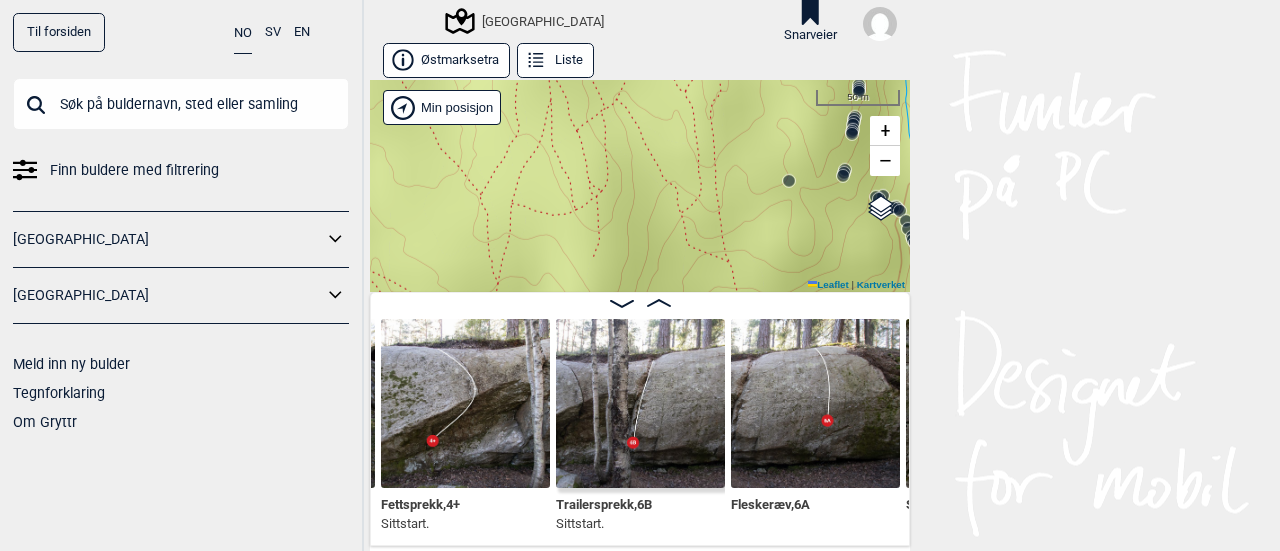 drag, startPoint x: 635, startPoint y: 161, endPoint x: 667, endPoint y: -17, distance: 180.85353 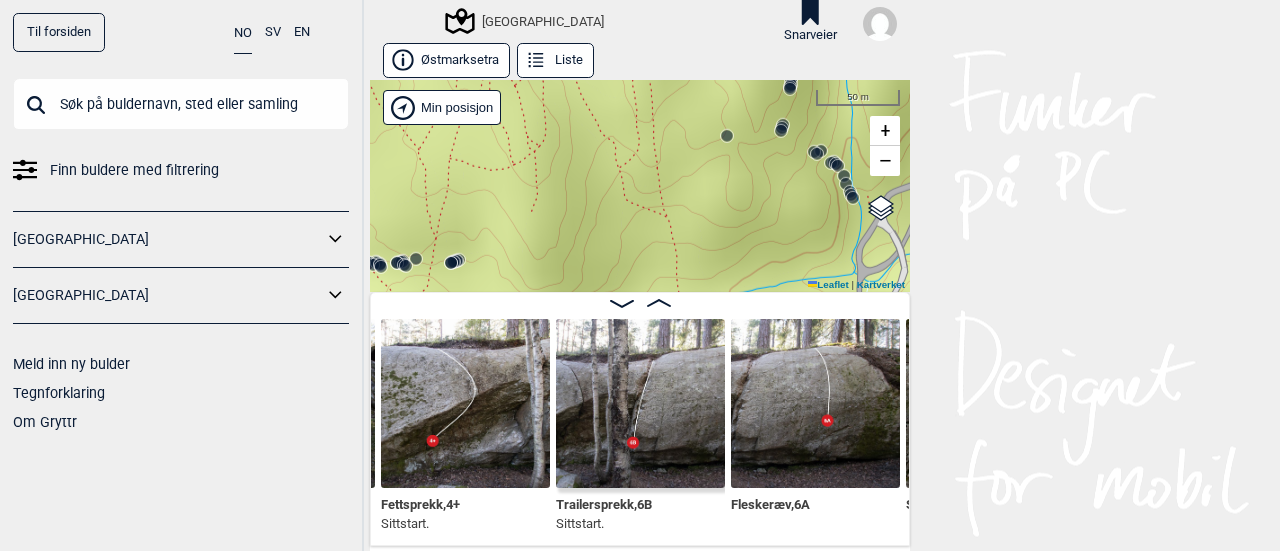 drag, startPoint x: 634, startPoint y: 100, endPoint x: 490, endPoint y: 47, distance: 153.4438 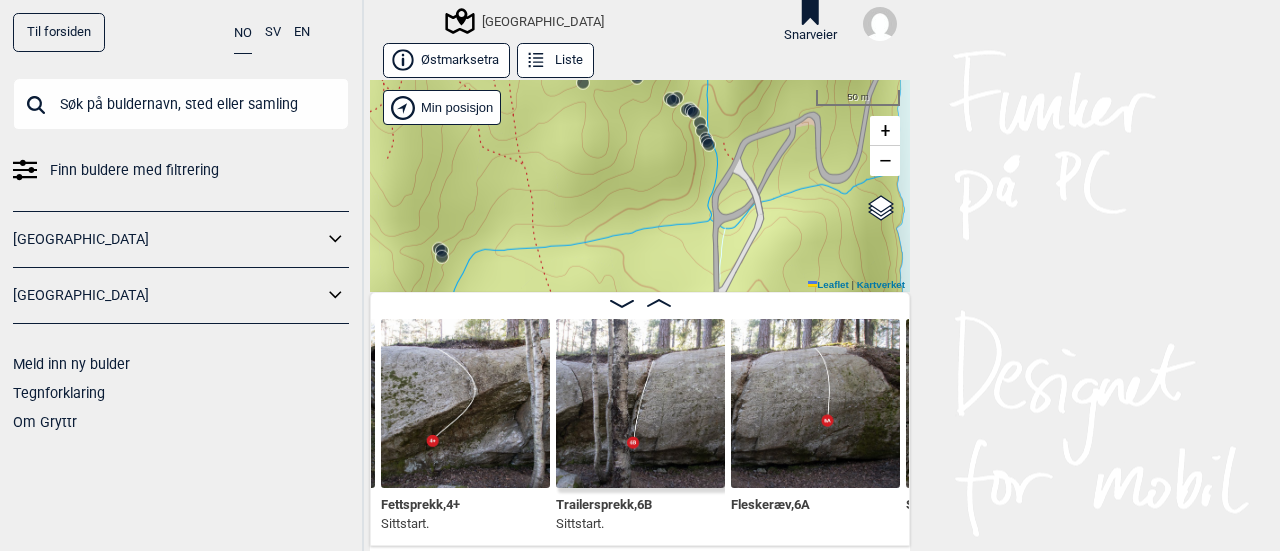 drag, startPoint x: 598, startPoint y: 89, endPoint x: 453, endPoint y: 50, distance: 150.15326 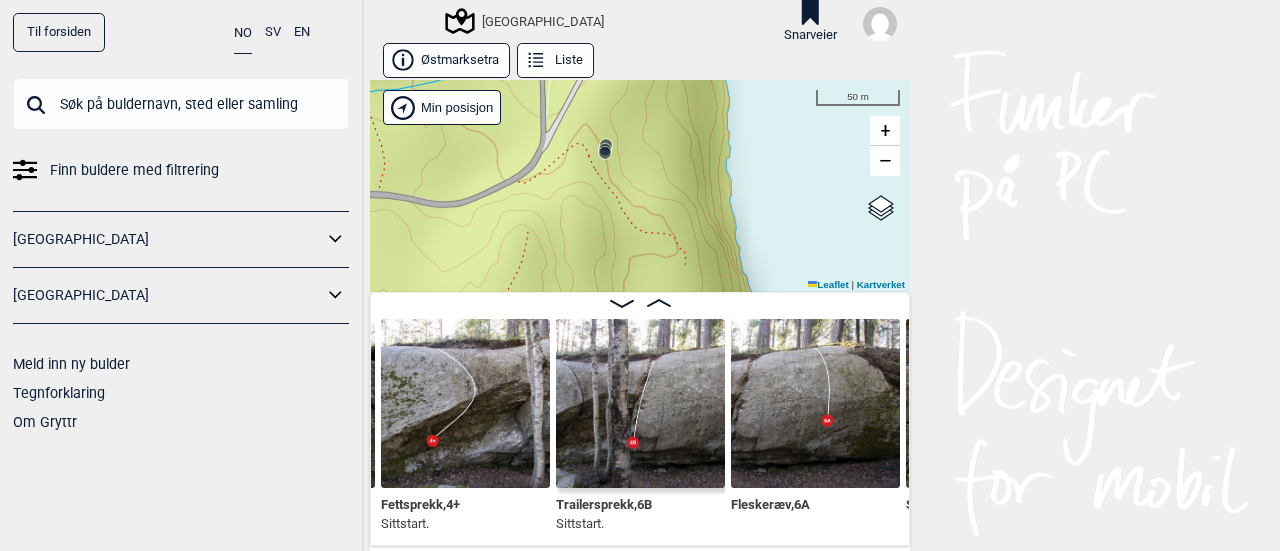 drag, startPoint x: 624, startPoint y: 211, endPoint x: 599, endPoint y: 95, distance: 118.66339 